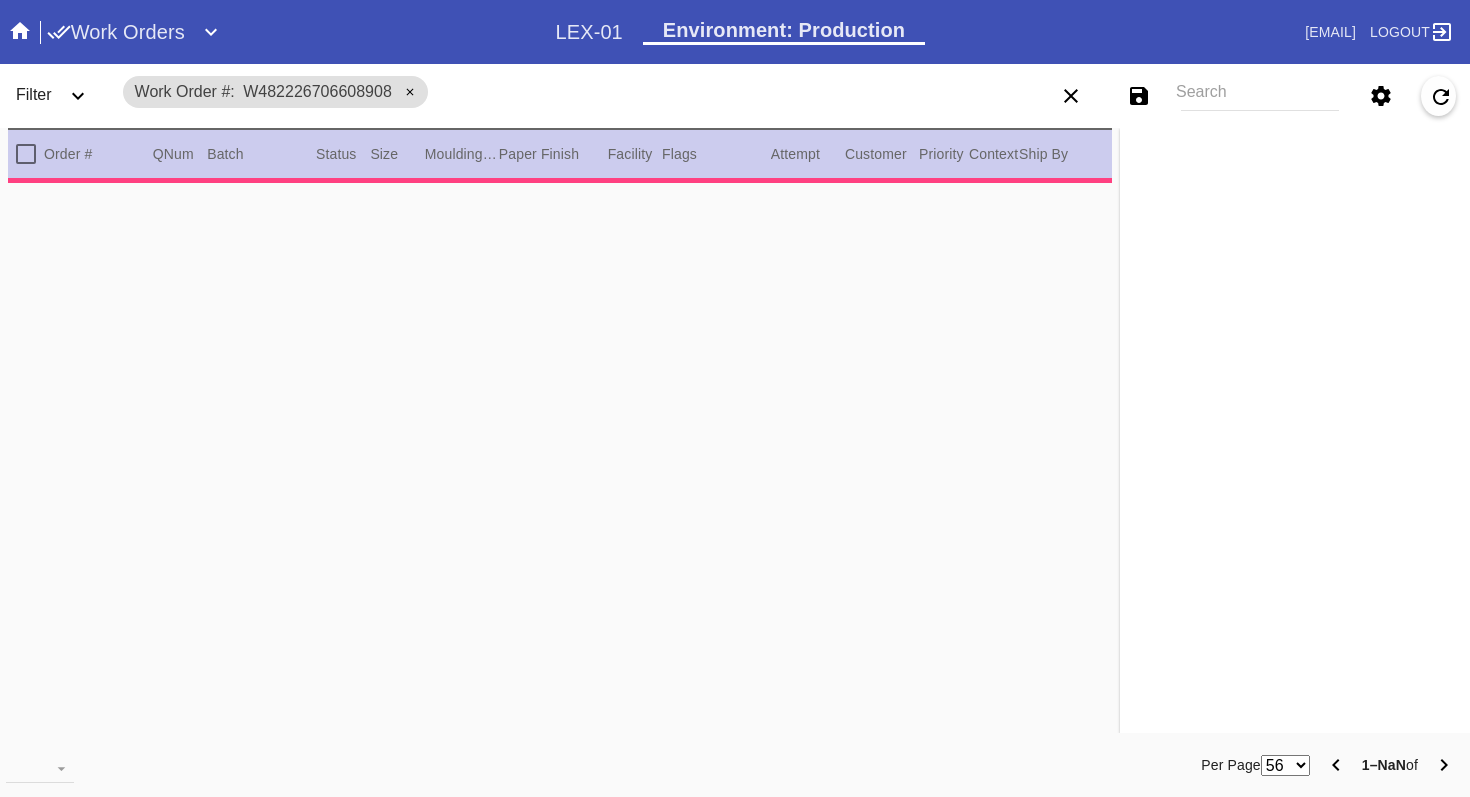 scroll, scrollTop: 0, scrollLeft: 0, axis: both 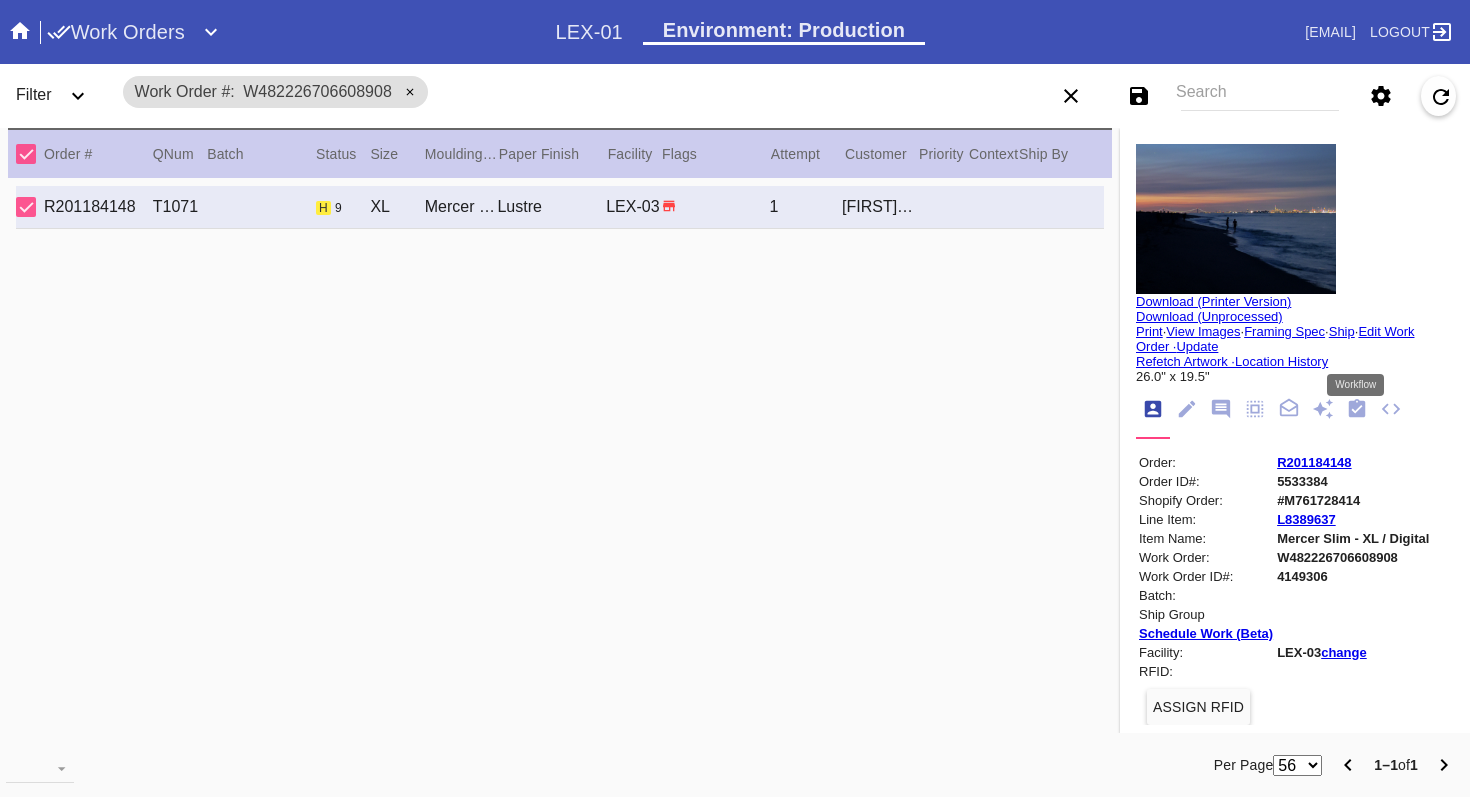 click at bounding box center [1357, 409] 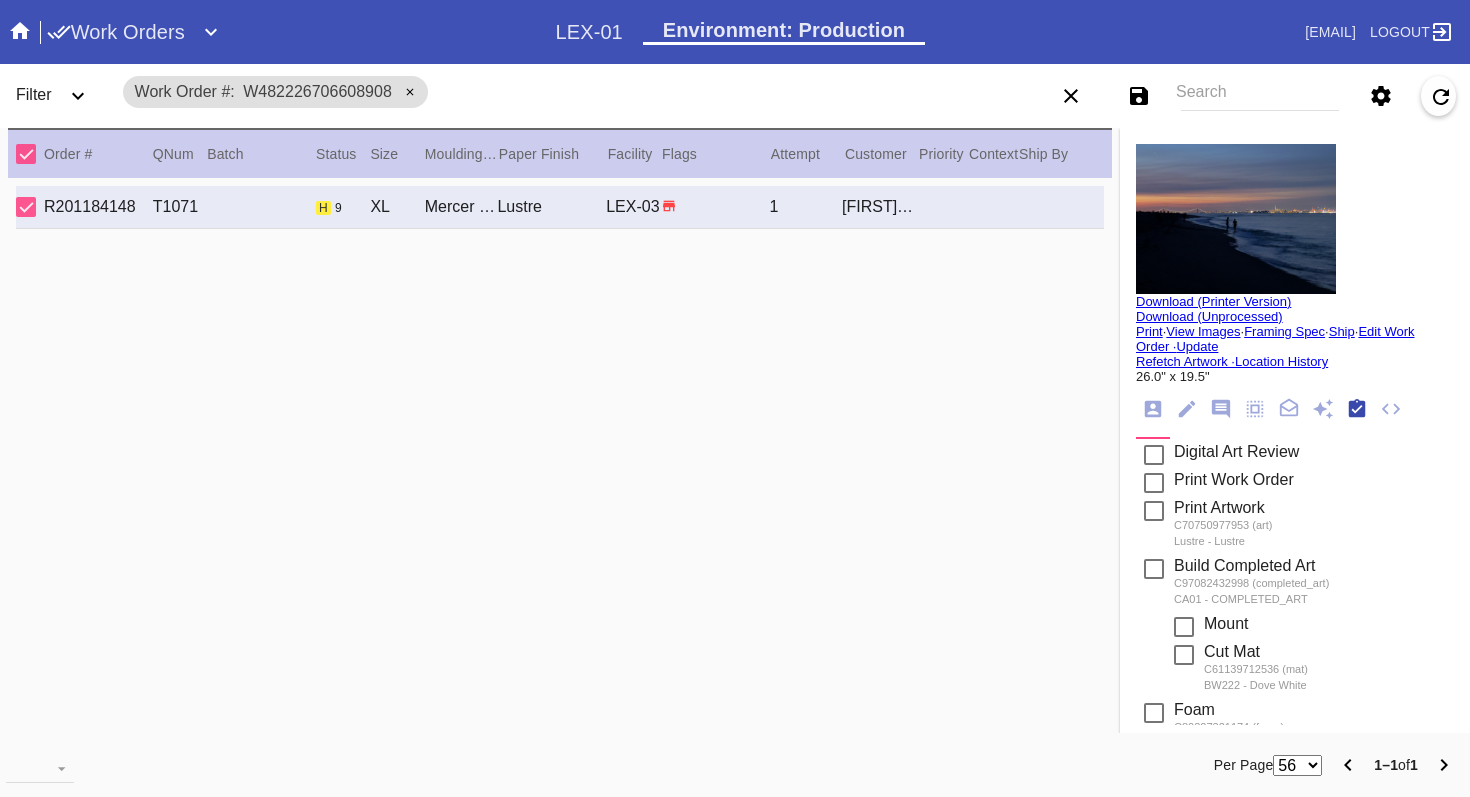 scroll, scrollTop: 320, scrollLeft: 0, axis: vertical 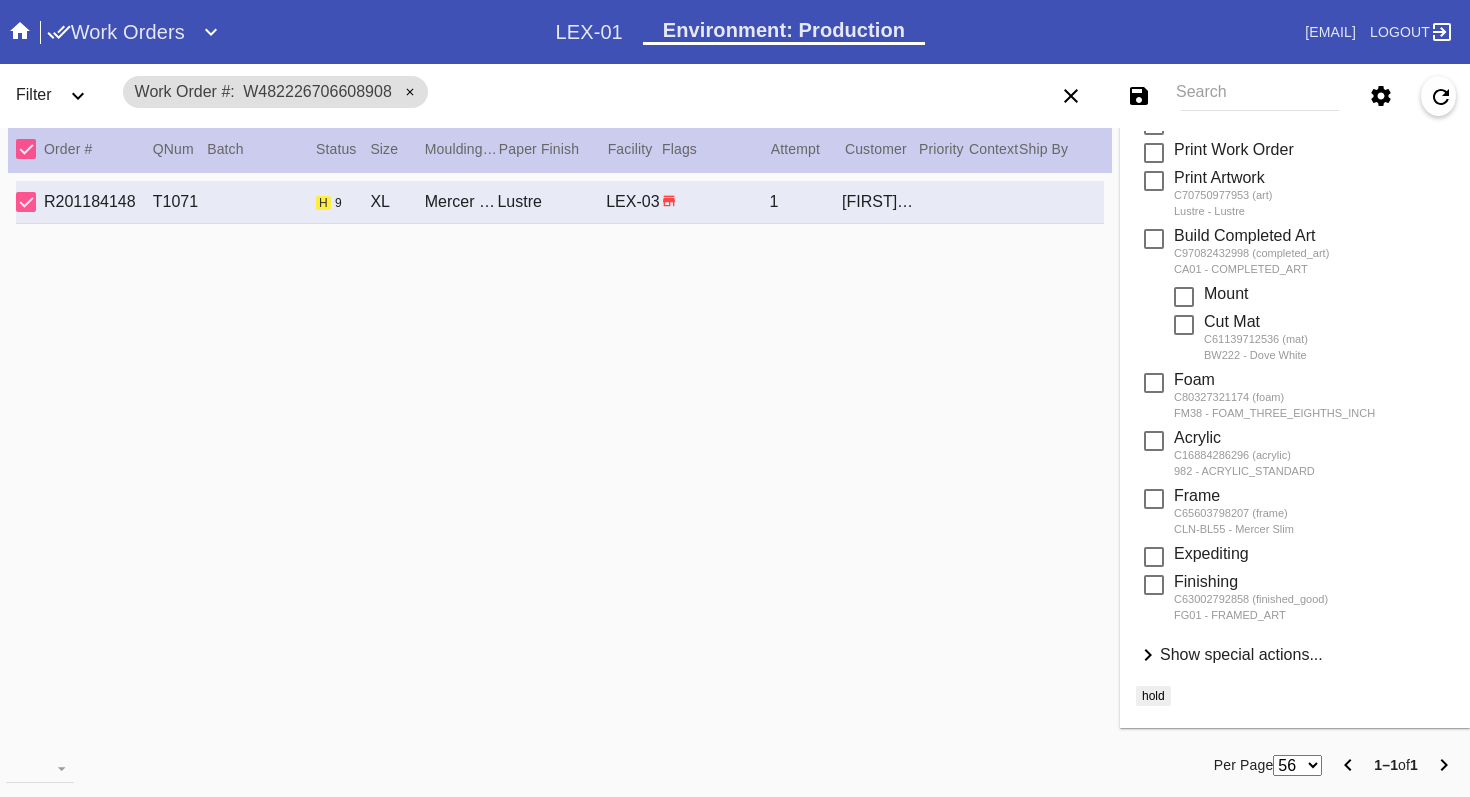 click on "Show special actions..." at bounding box center (1241, 654) 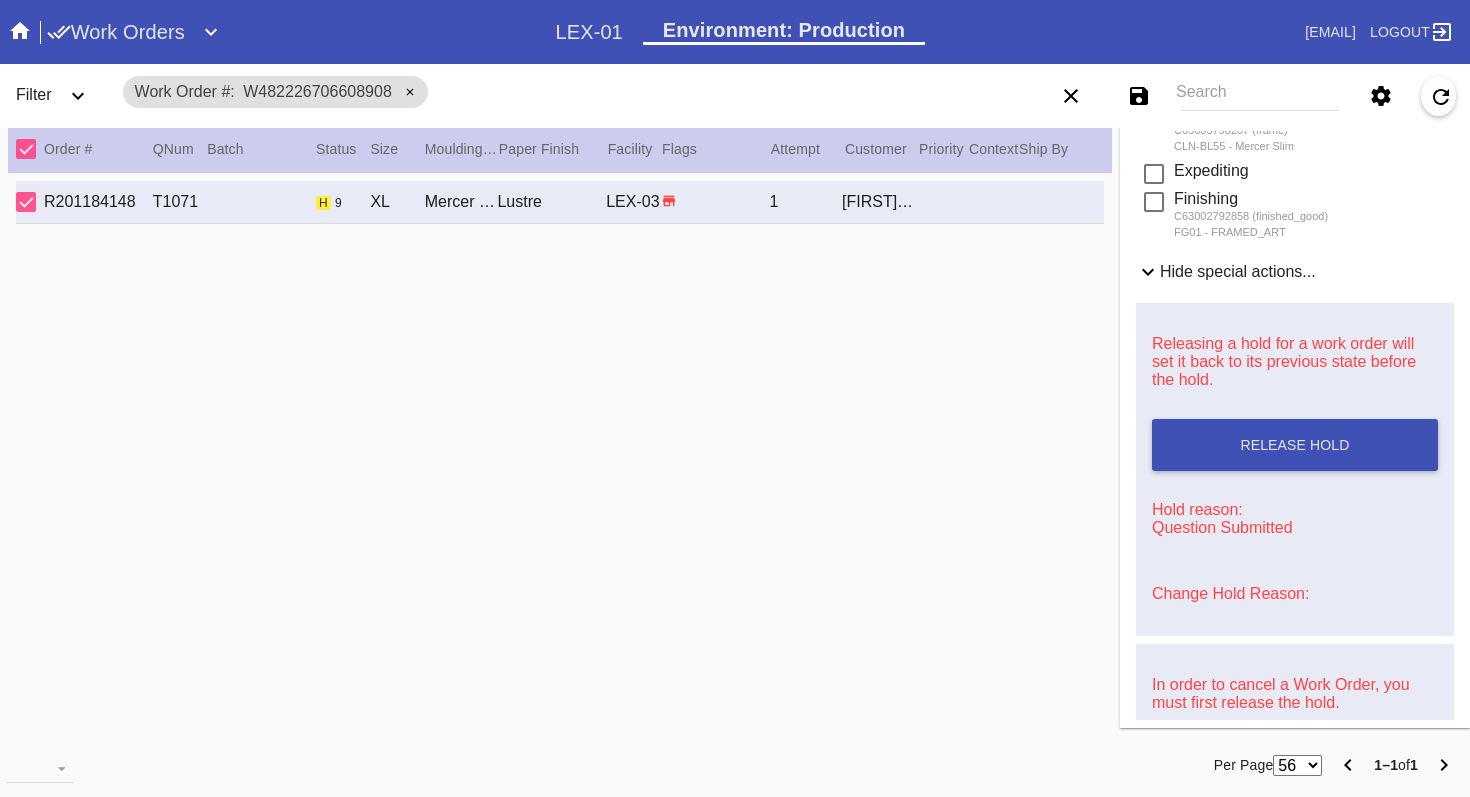 scroll, scrollTop: 651, scrollLeft: 0, axis: vertical 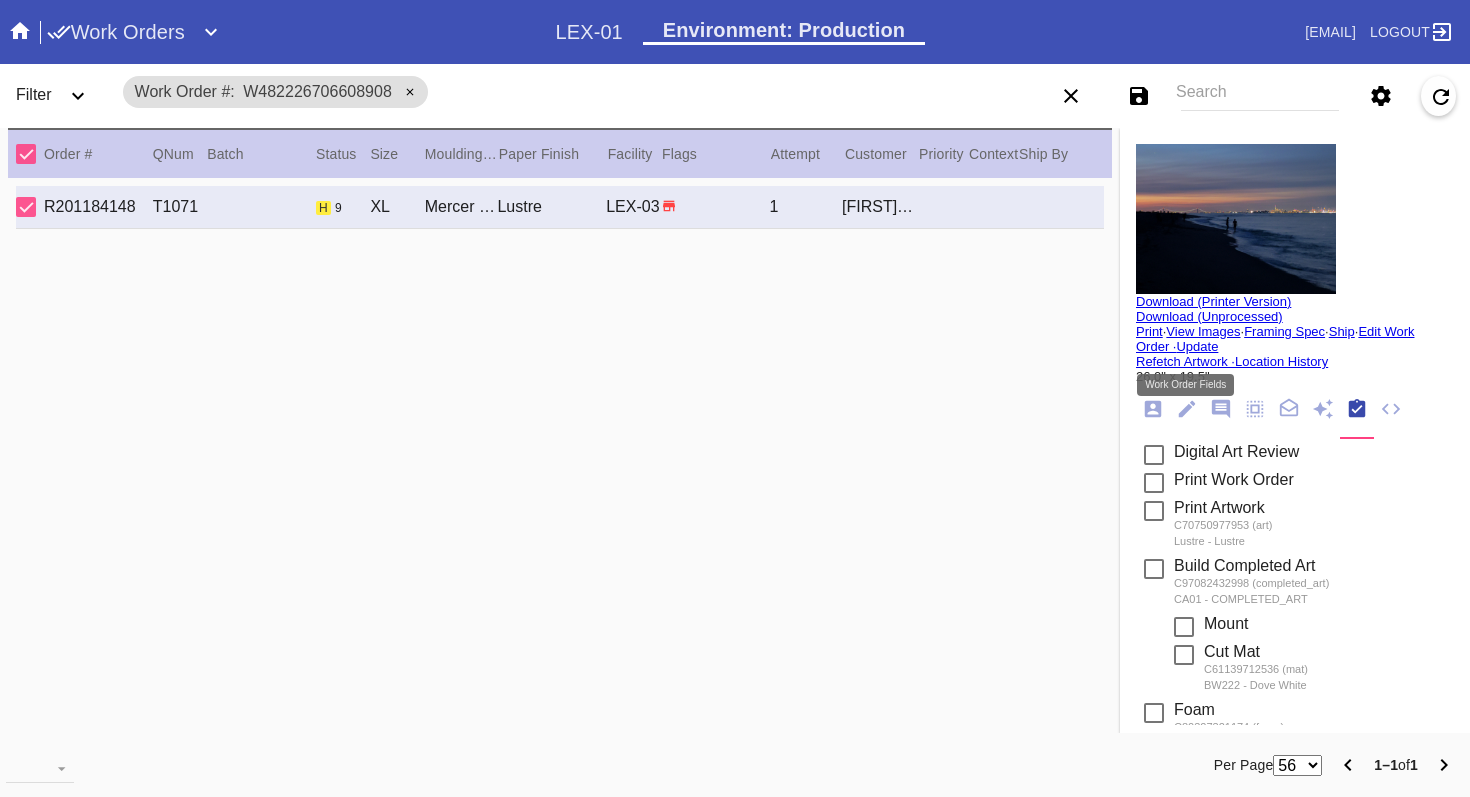 click at bounding box center (1186, 410) 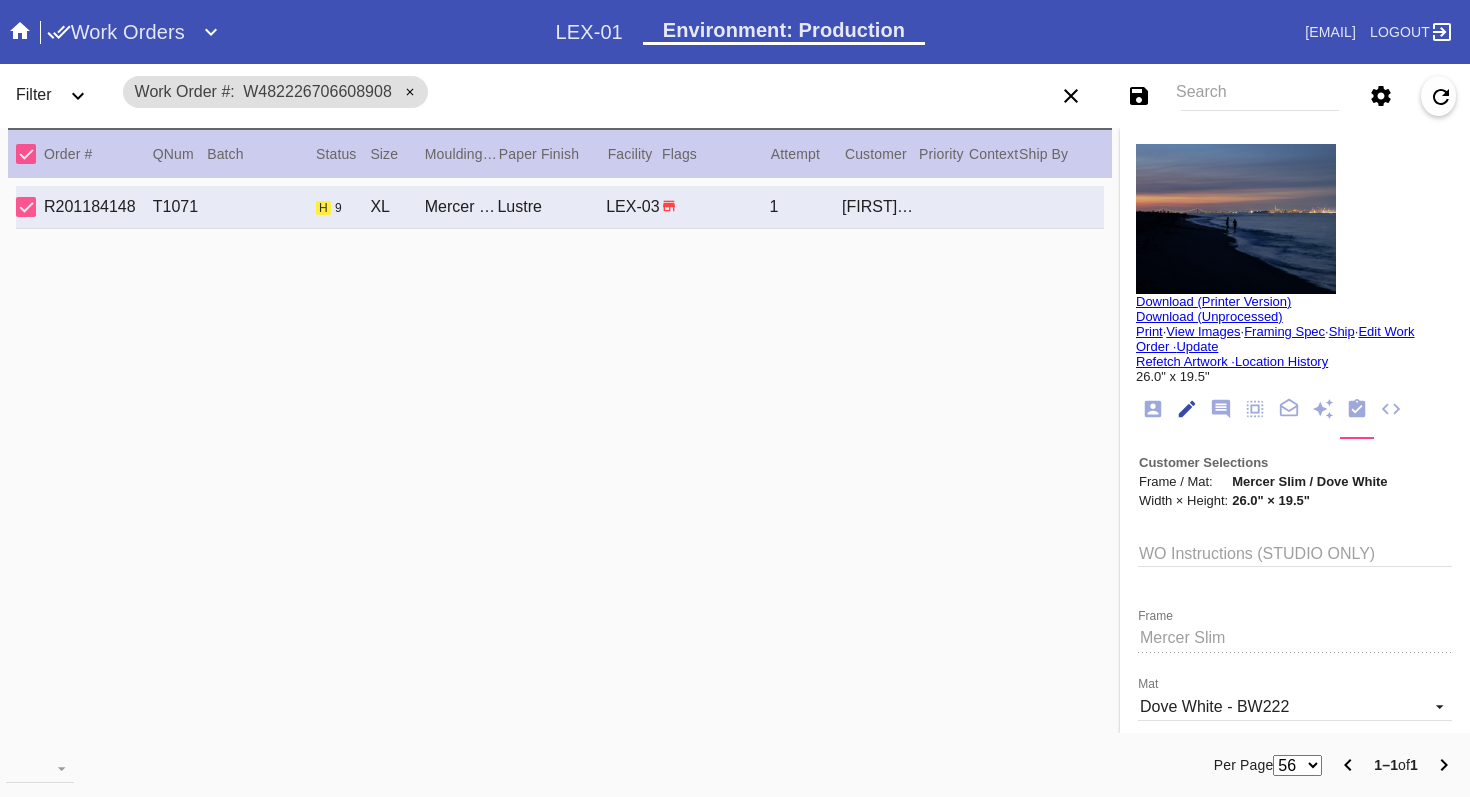 scroll, scrollTop: 73, scrollLeft: 0, axis: vertical 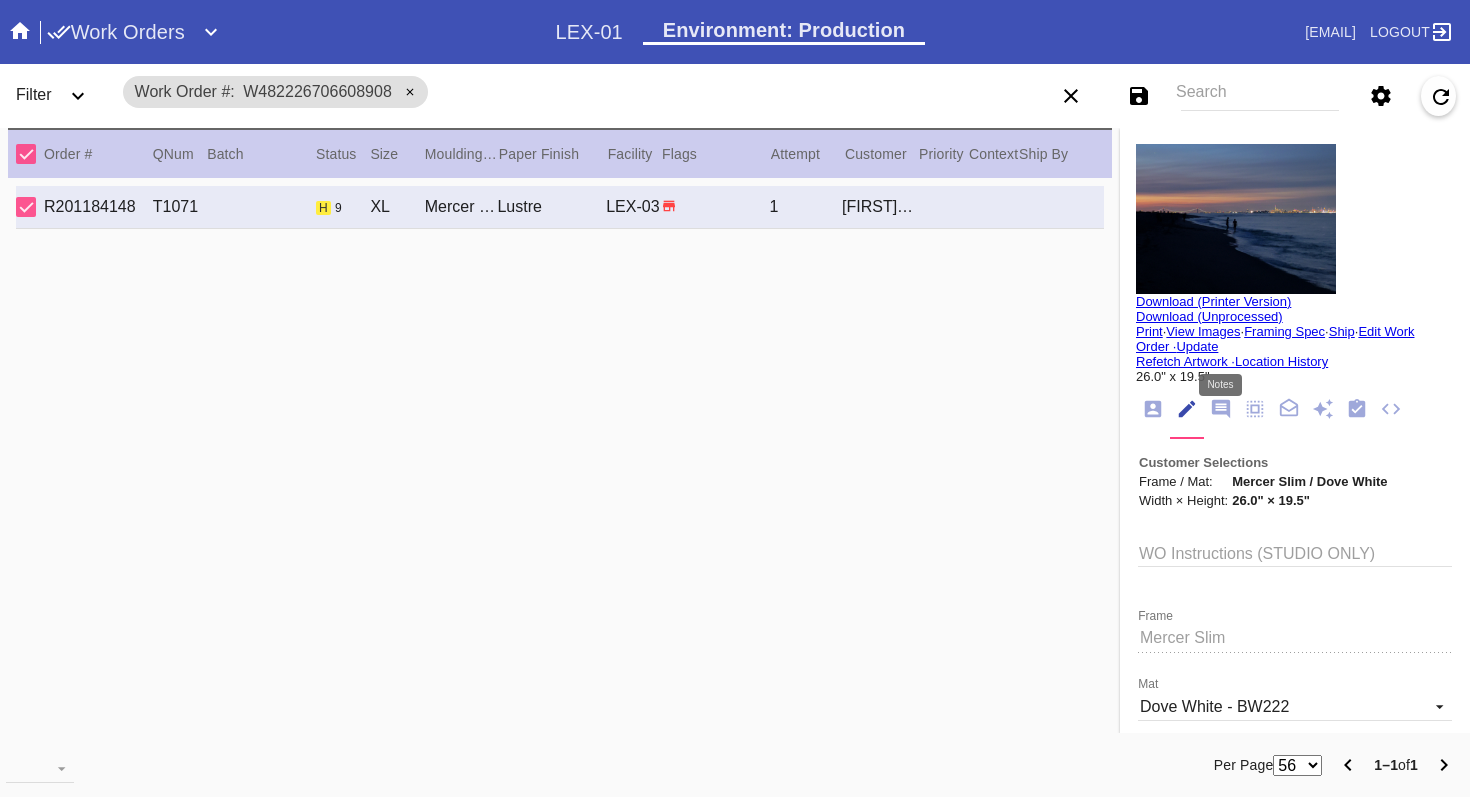 click at bounding box center (1221, 409) 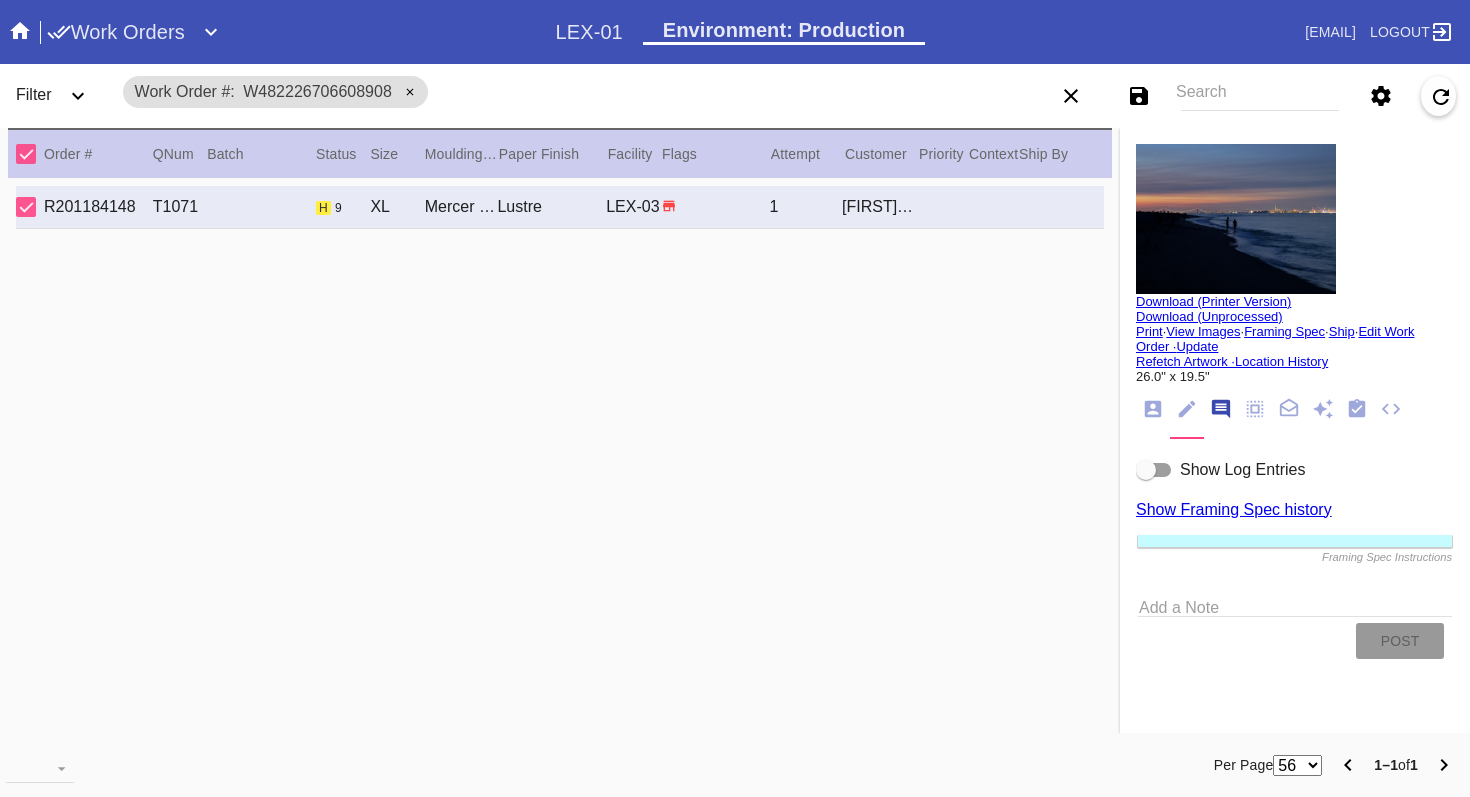 scroll, scrollTop: 123, scrollLeft: 0, axis: vertical 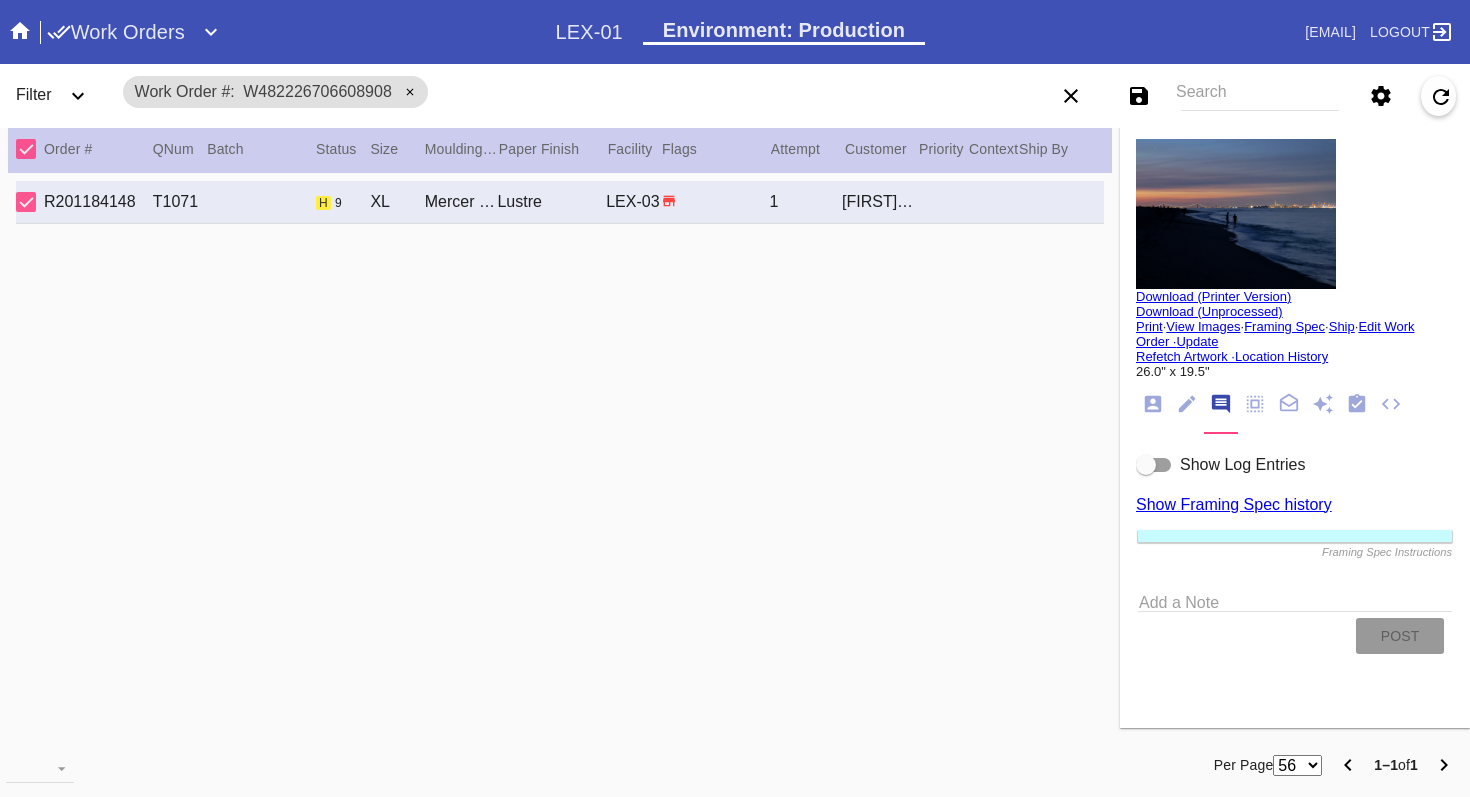 click at bounding box center (1146, 465) 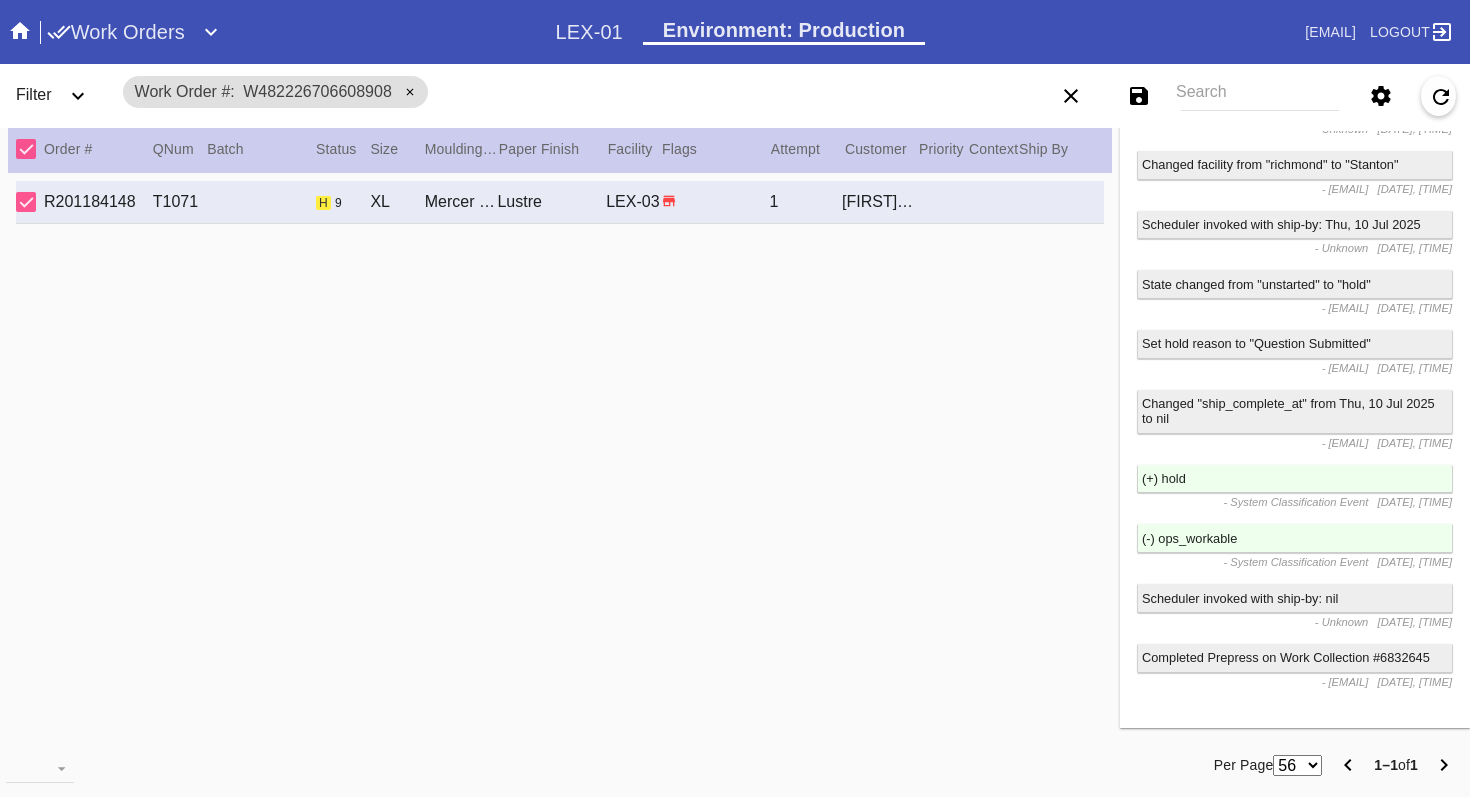 scroll, scrollTop: 896, scrollLeft: 0, axis: vertical 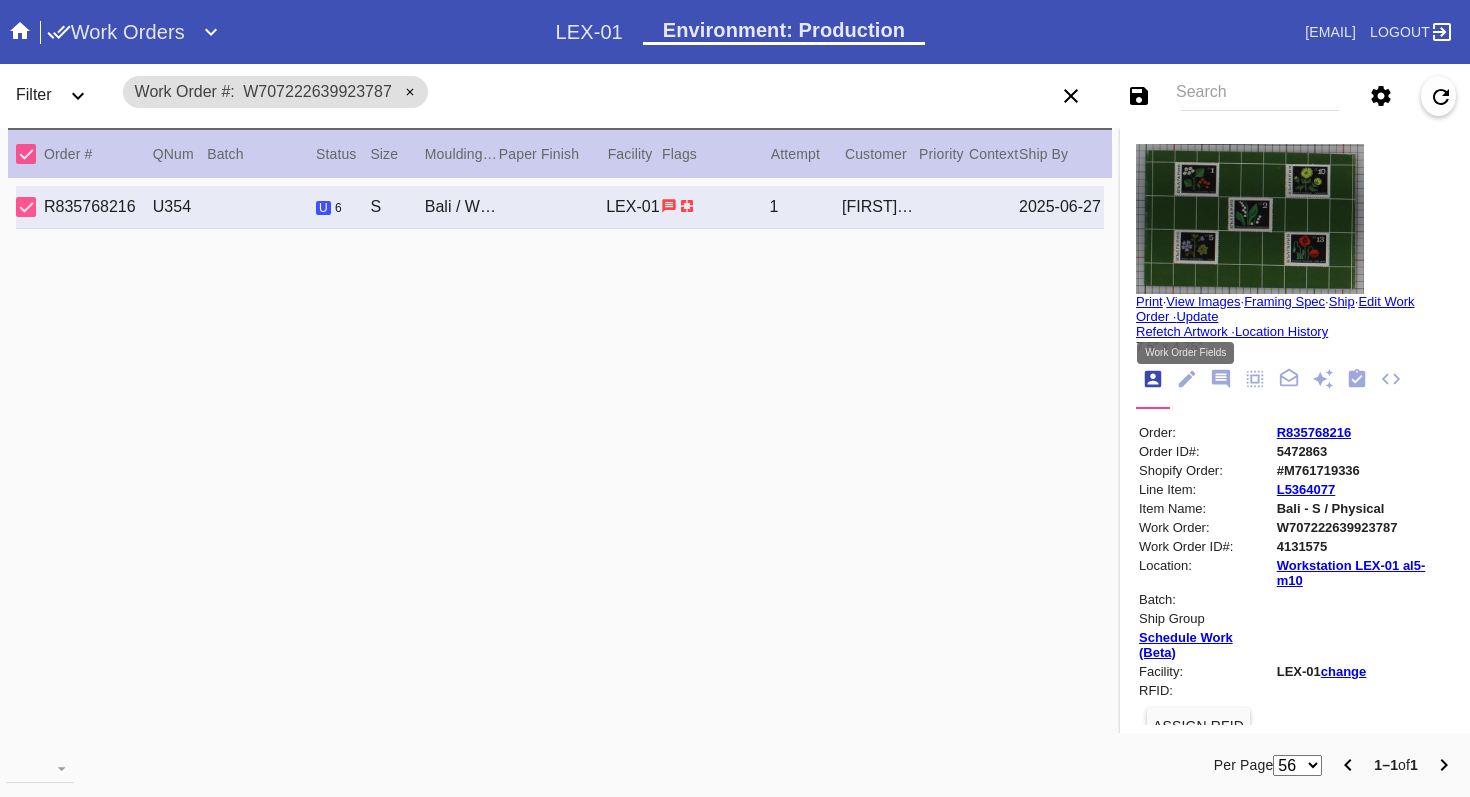 click at bounding box center (1186, 380) 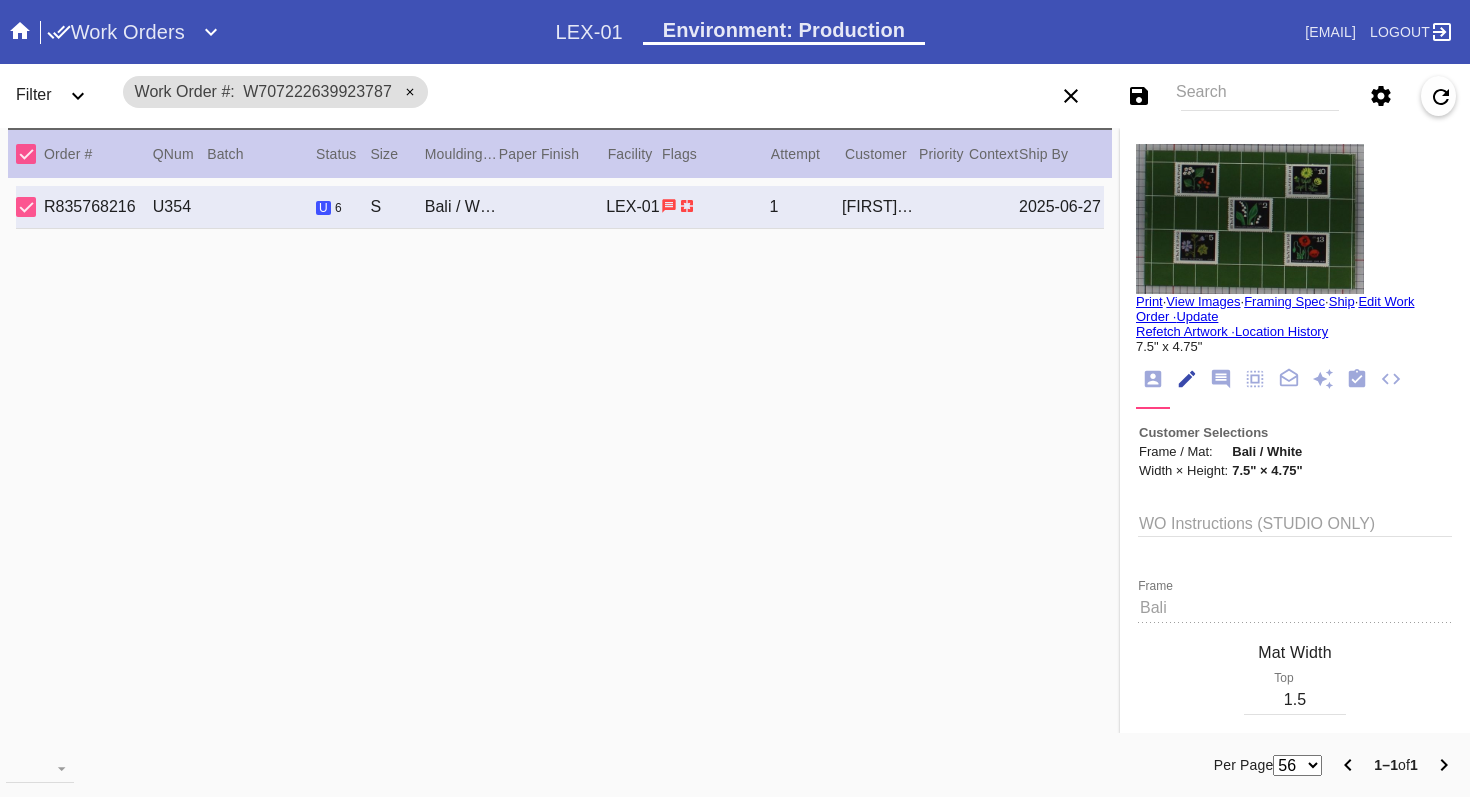 scroll, scrollTop: 73, scrollLeft: 0, axis: vertical 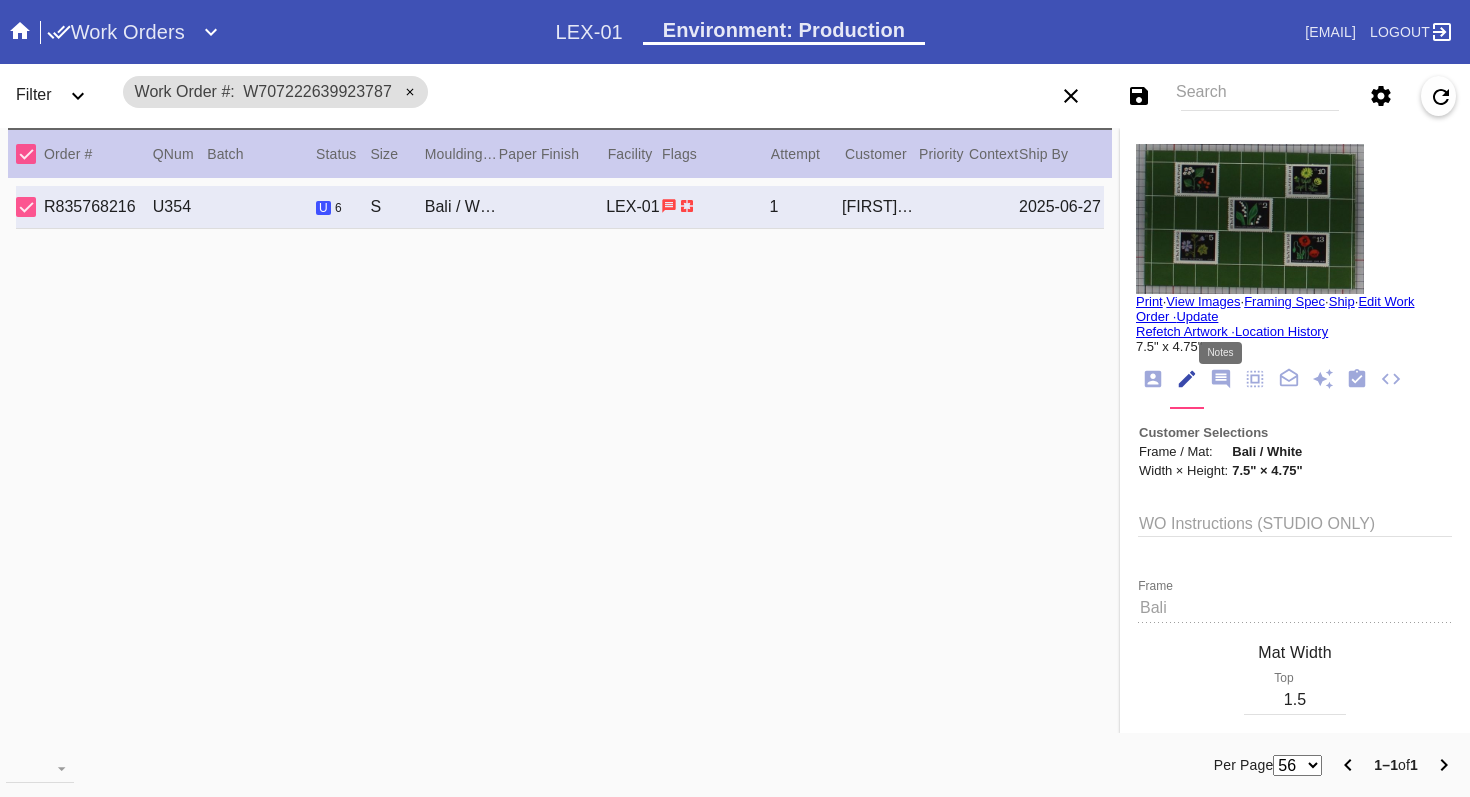 click at bounding box center [1221, 379] 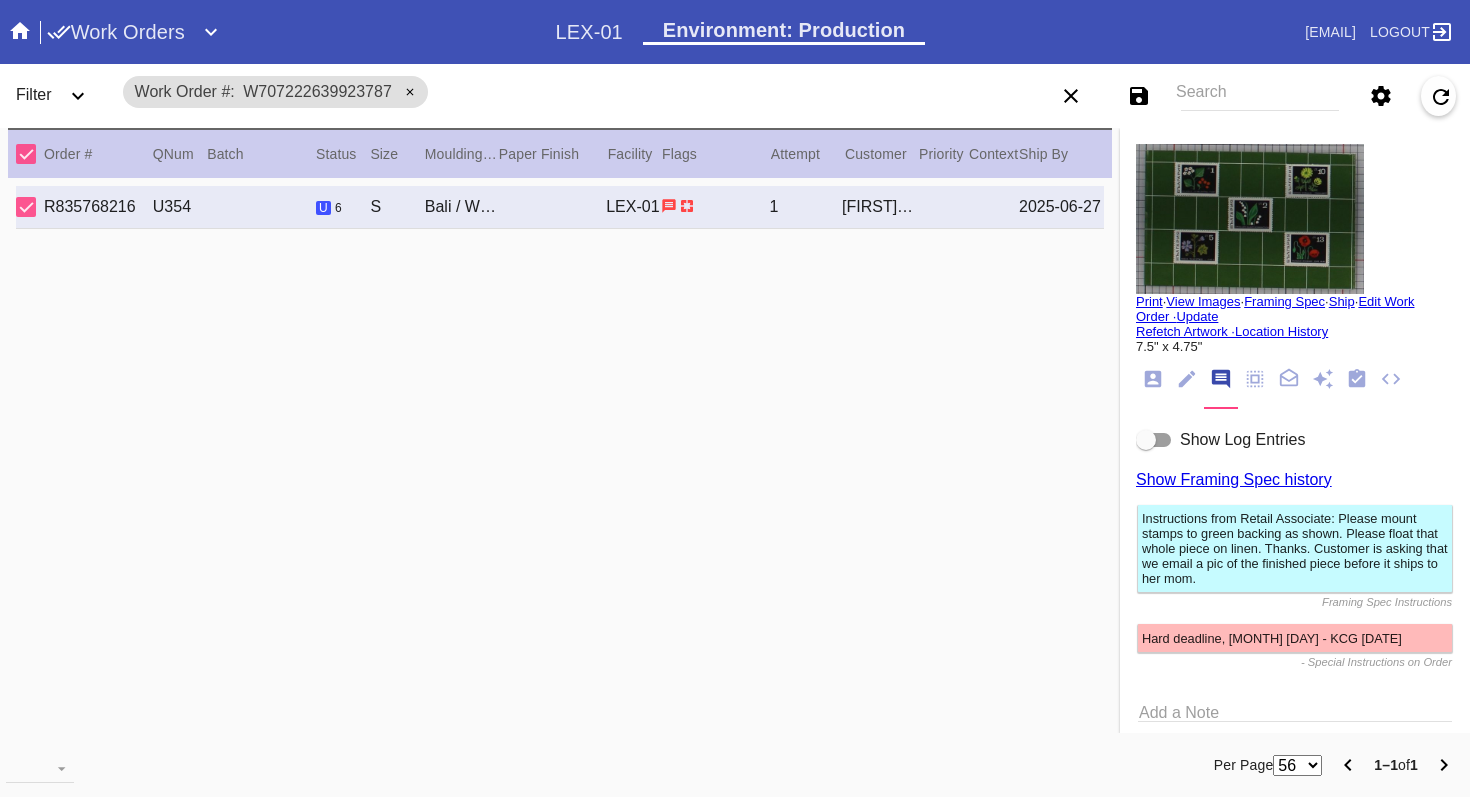 scroll, scrollTop: 79, scrollLeft: 0, axis: vertical 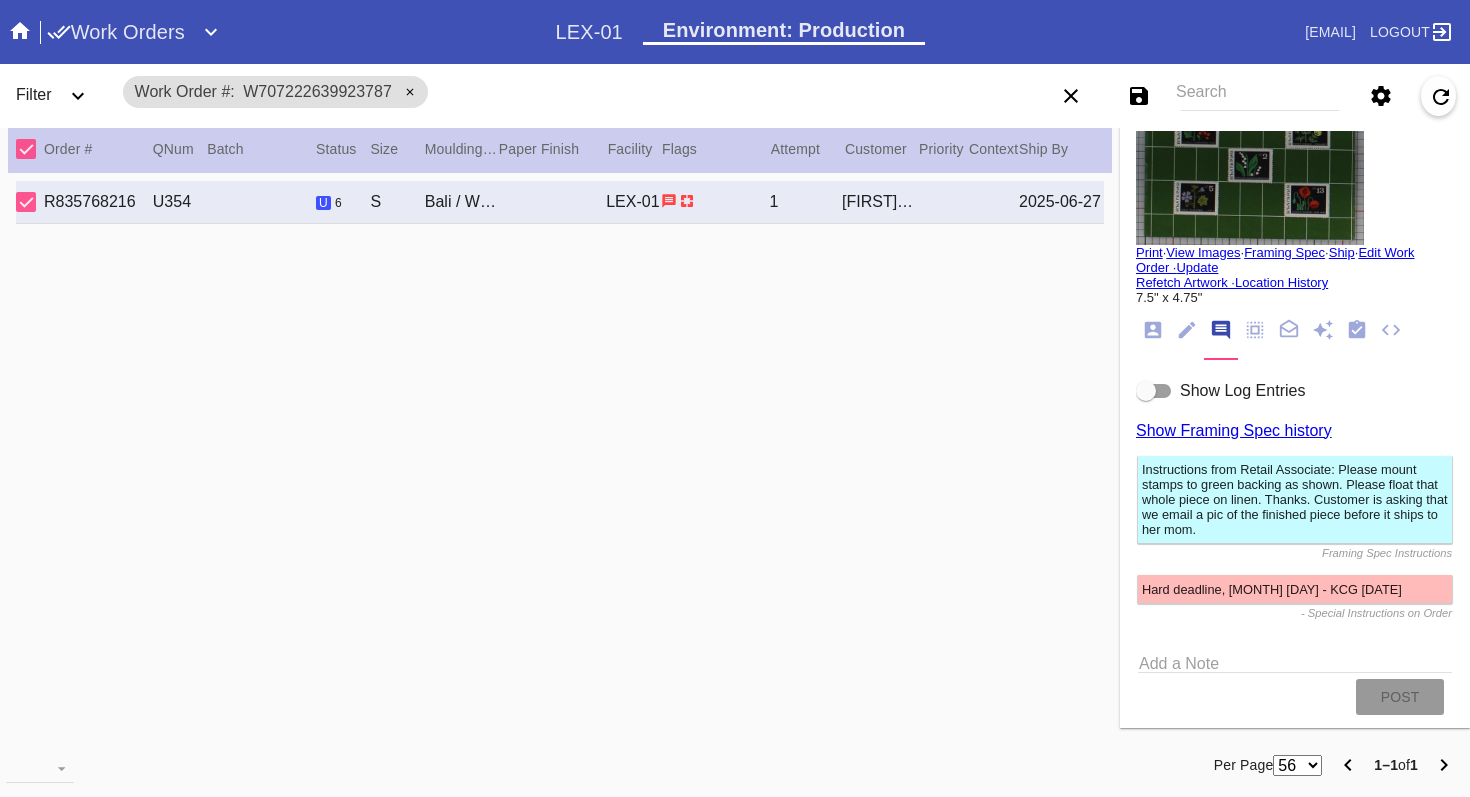 click at bounding box center (1154, 391) 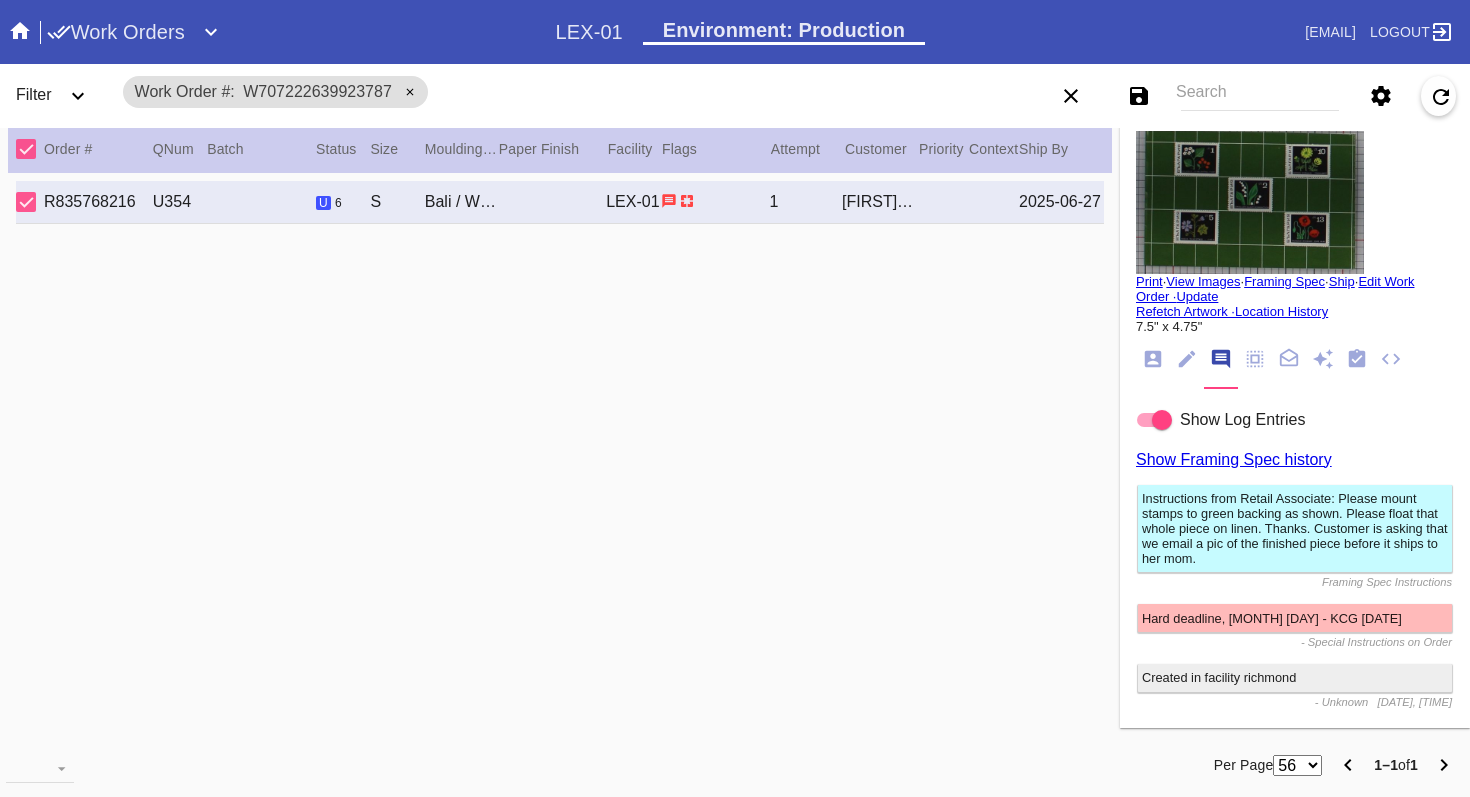 scroll, scrollTop: 0, scrollLeft: 0, axis: both 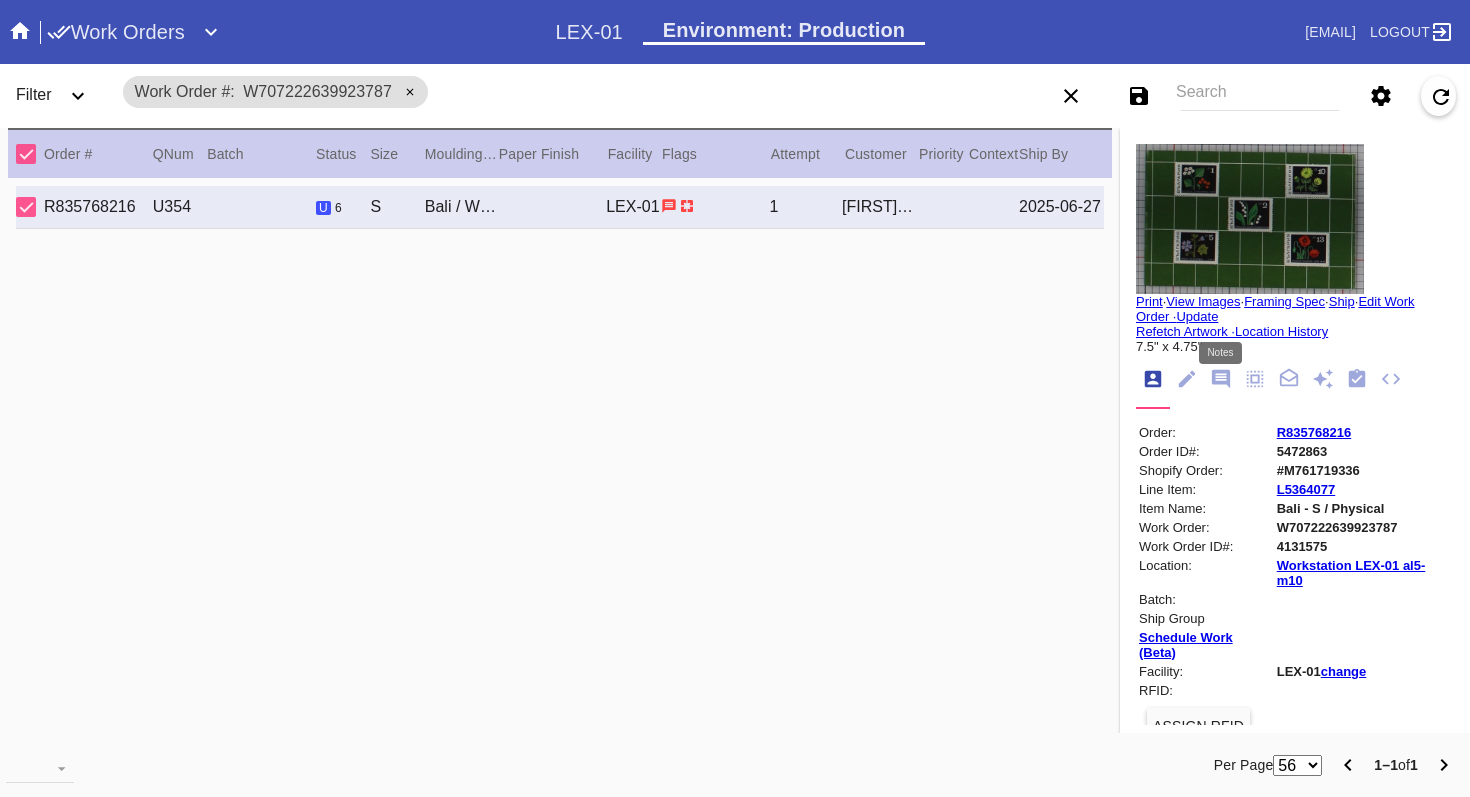 click at bounding box center (1221, 379) 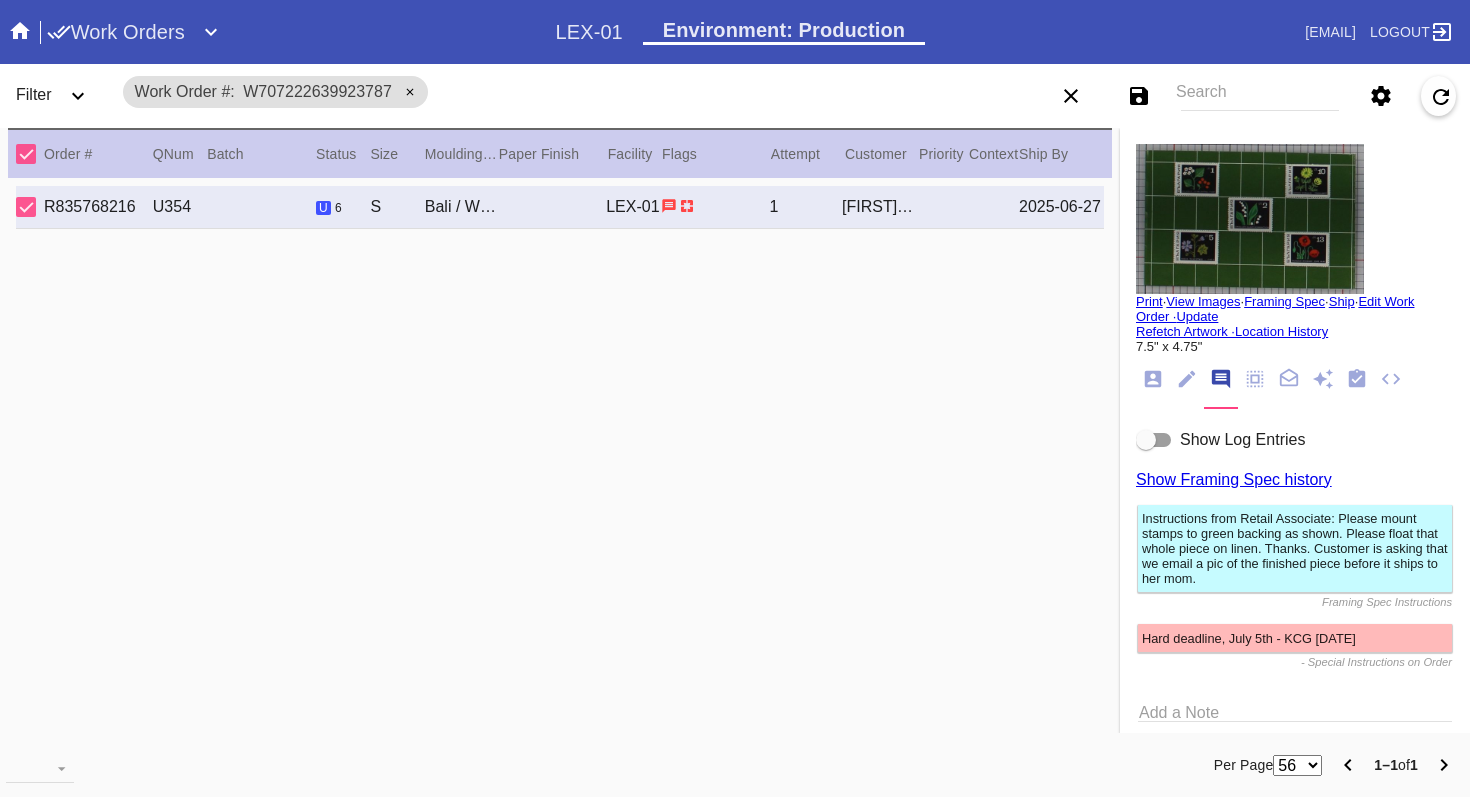 click at bounding box center (1146, 440) 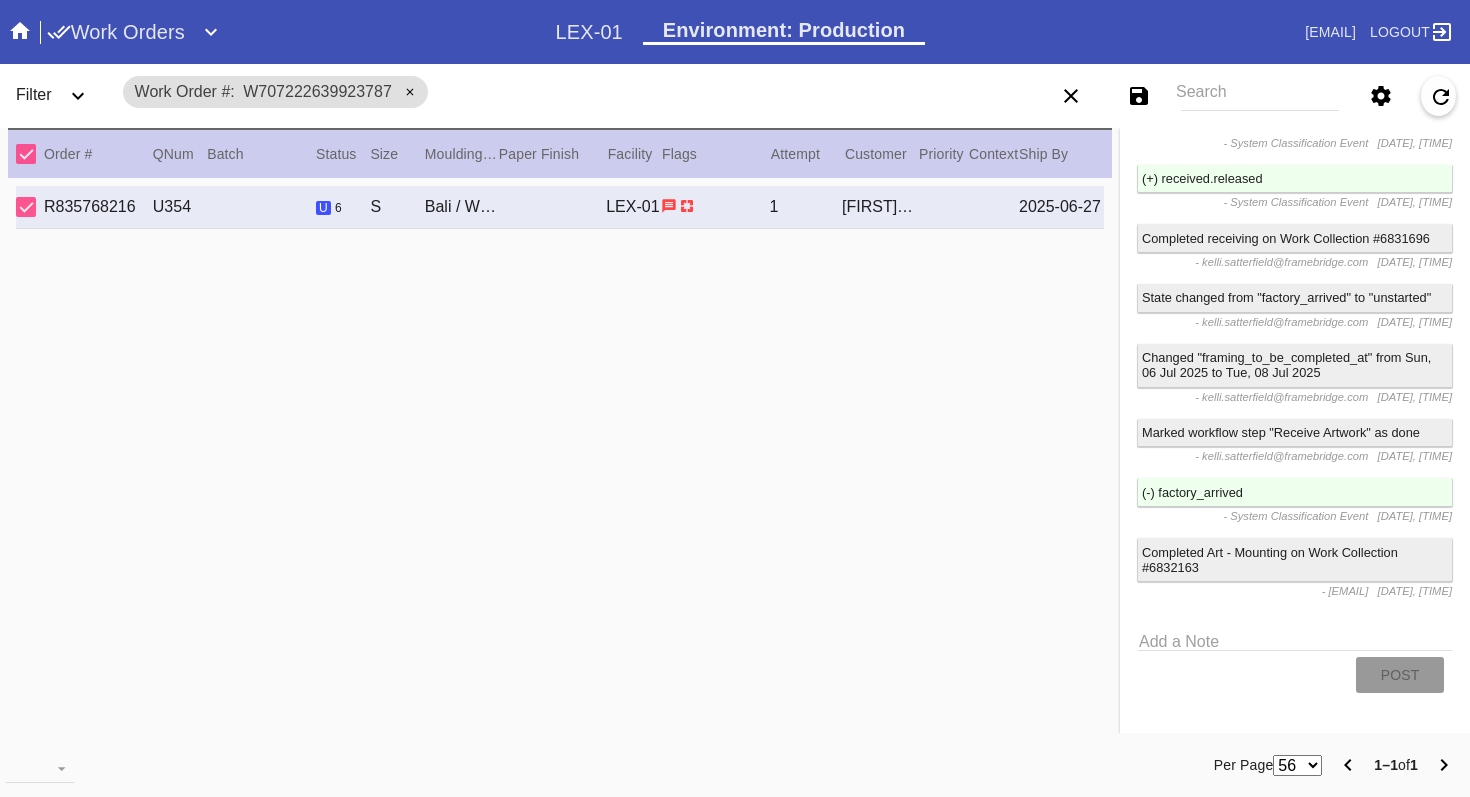 scroll, scrollTop: 2705, scrollLeft: 0, axis: vertical 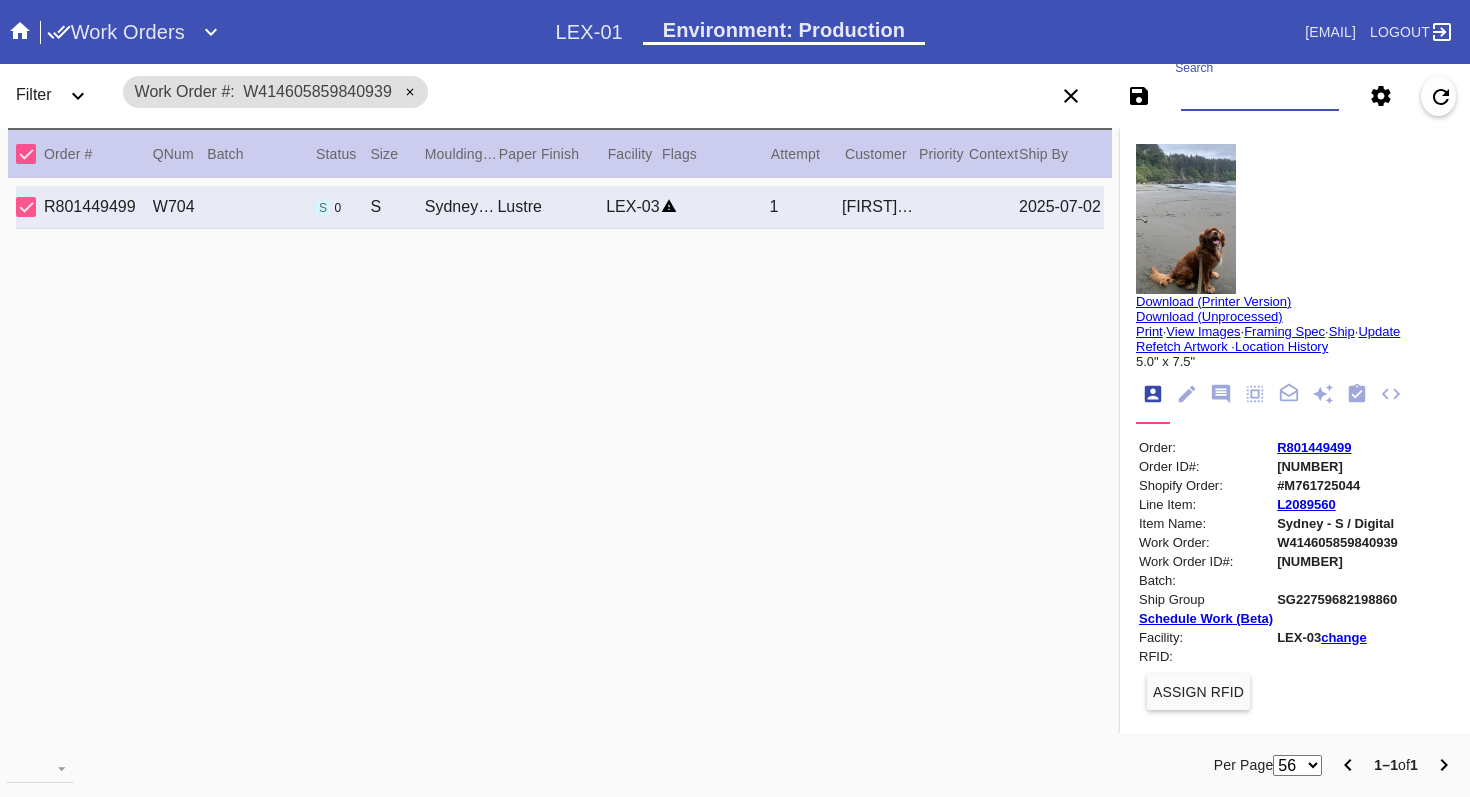 paste on "[NUMBER]" 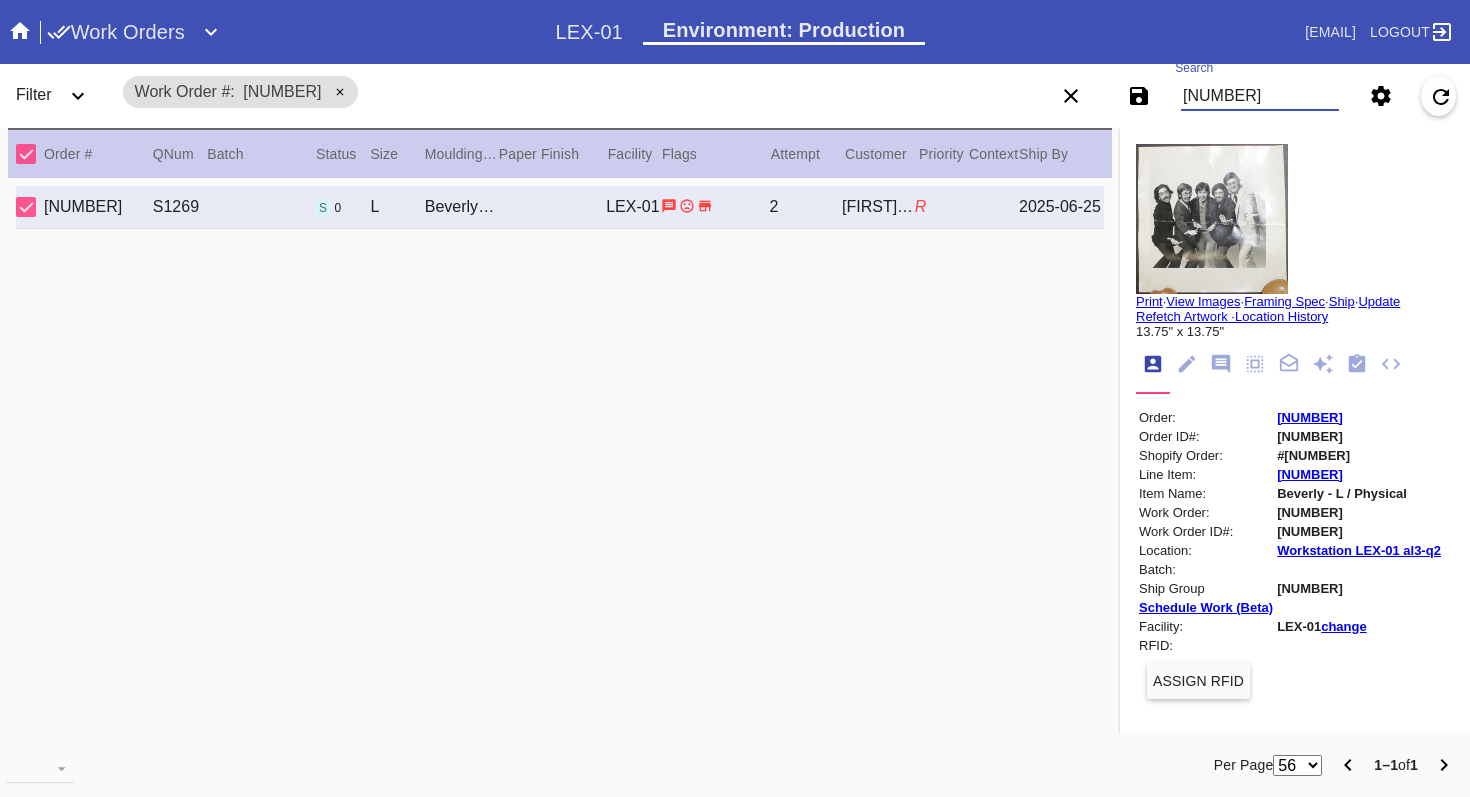 type on "[NUMBER]" 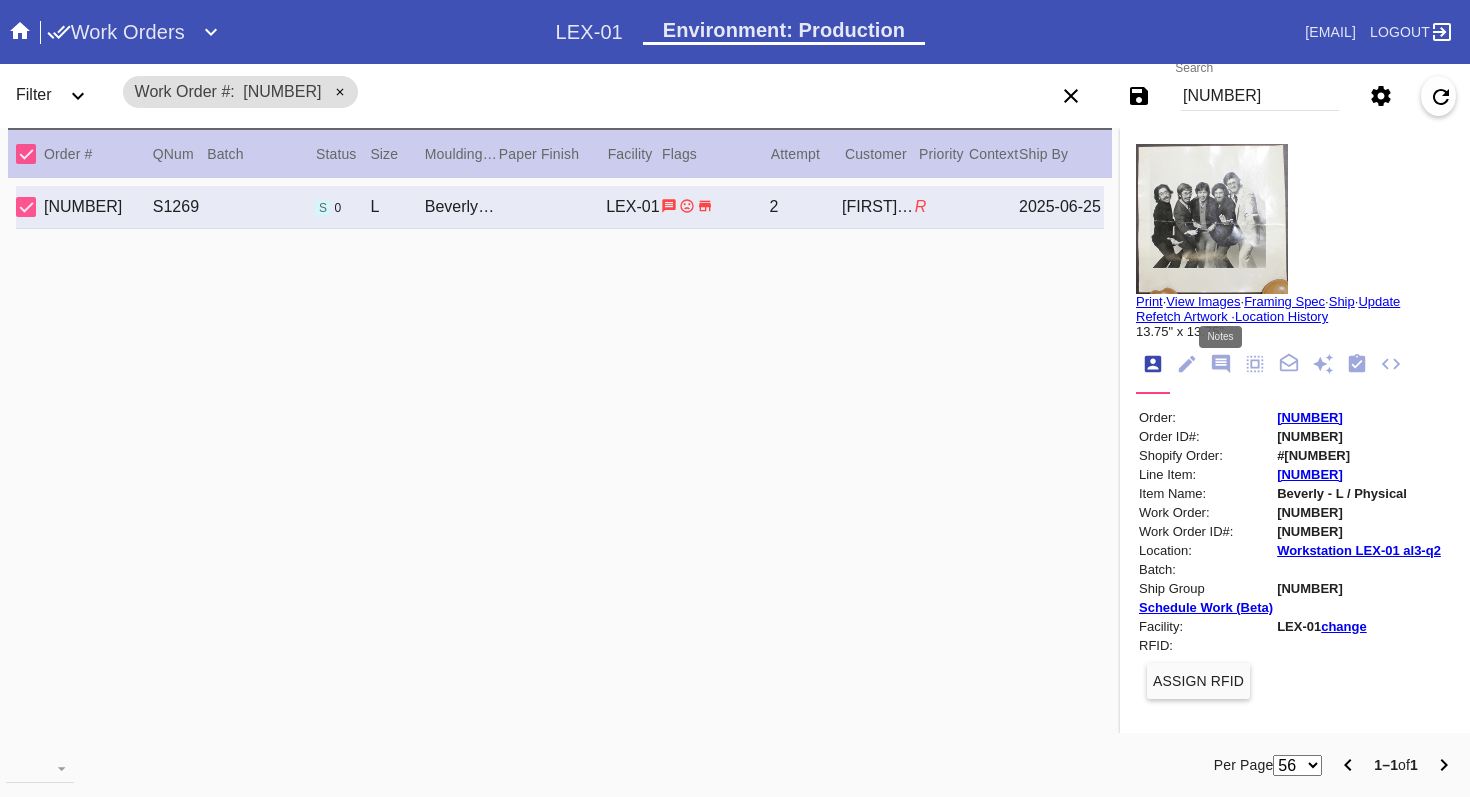 click at bounding box center [1221, 364] 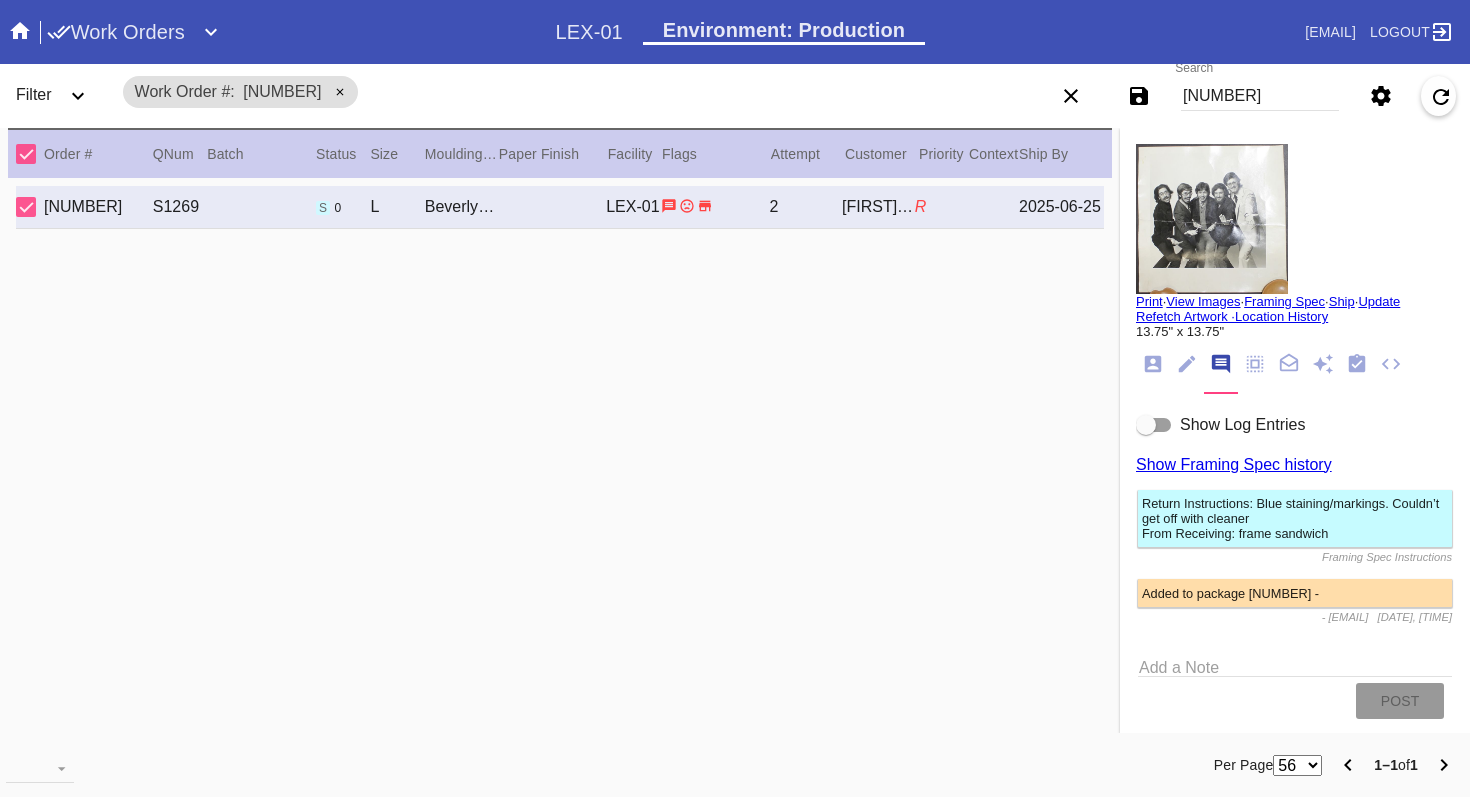 click at bounding box center [1146, 425] 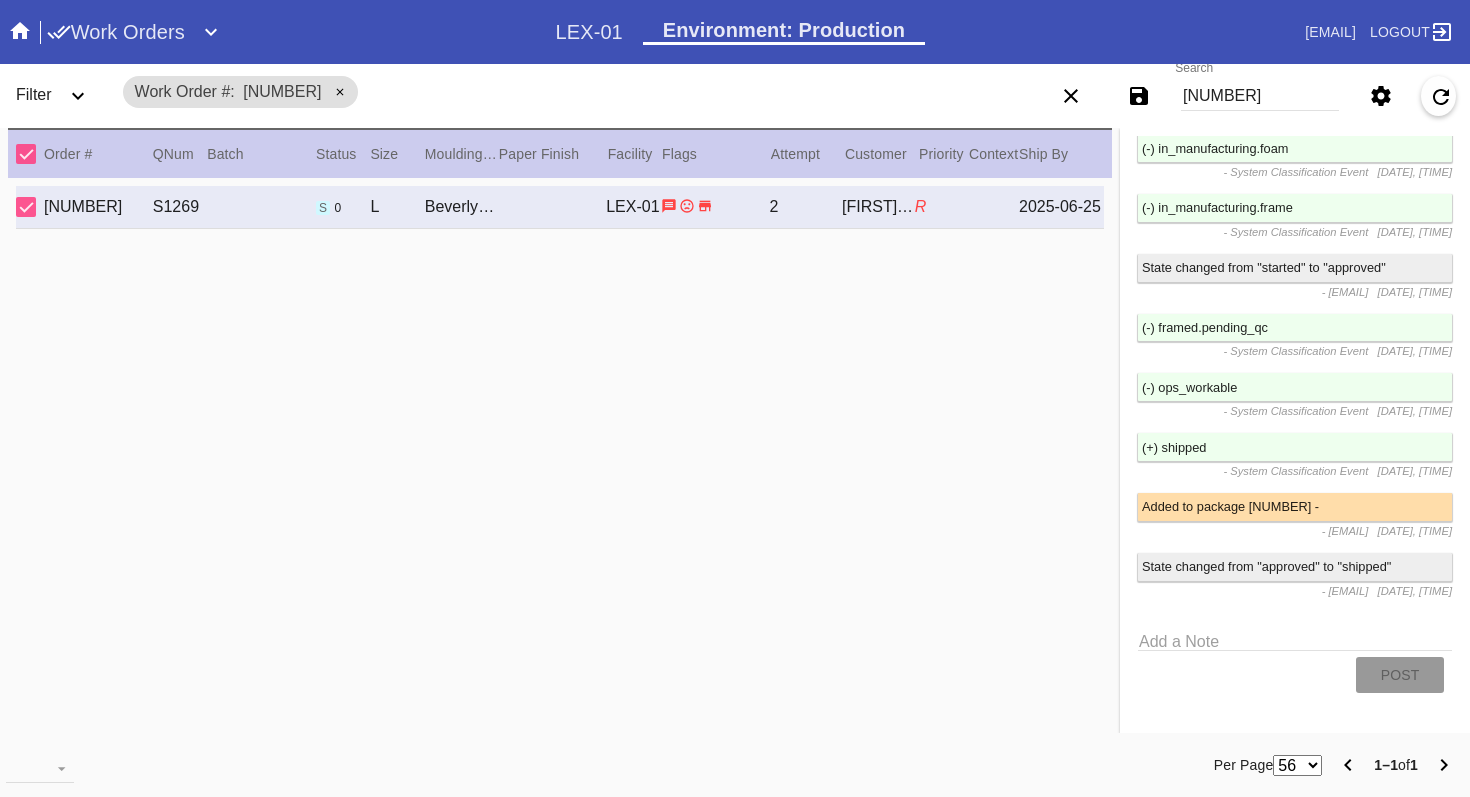 scroll, scrollTop: 4614, scrollLeft: 0, axis: vertical 